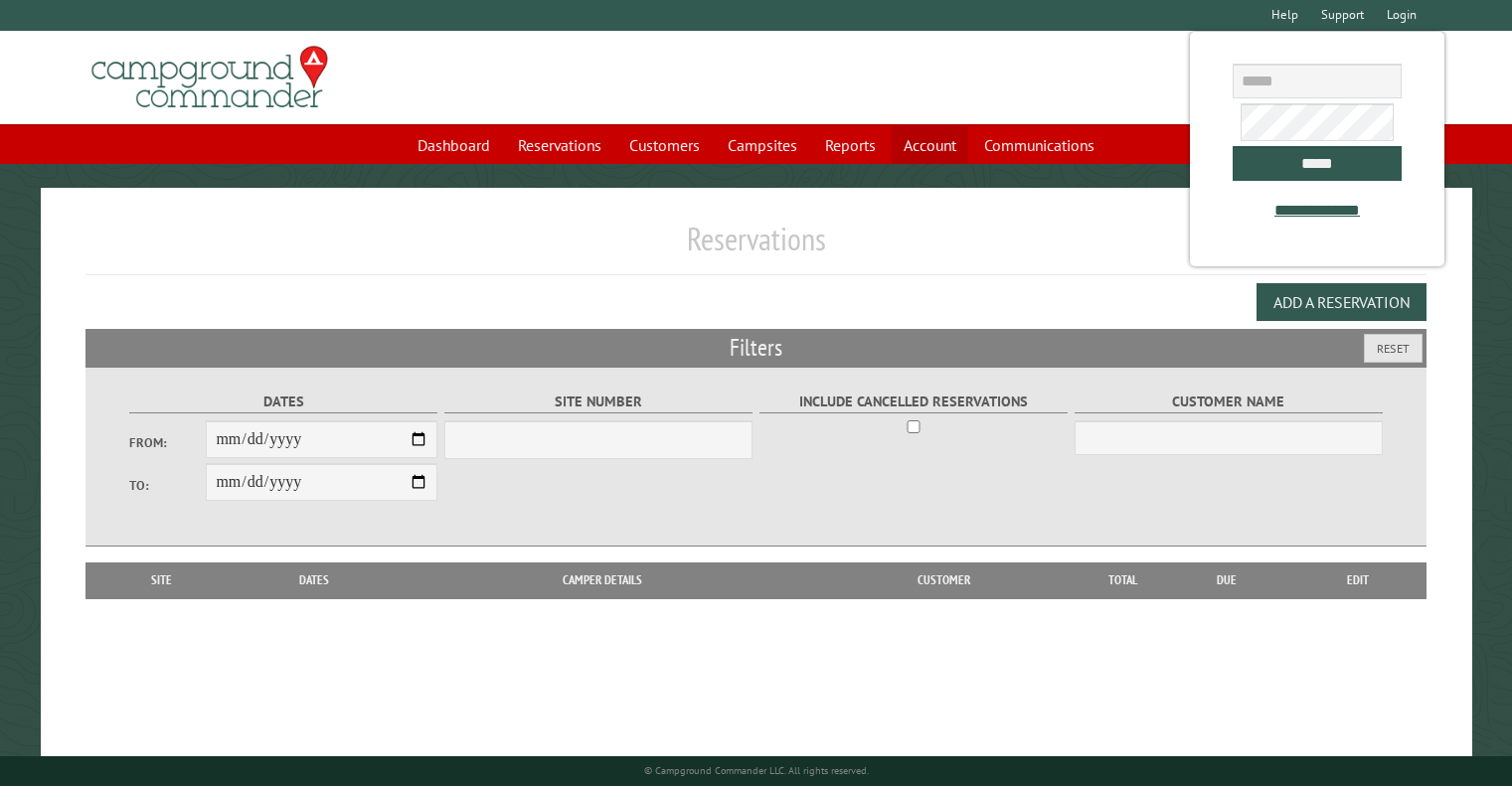 scroll, scrollTop: 0, scrollLeft: 0, axis: both 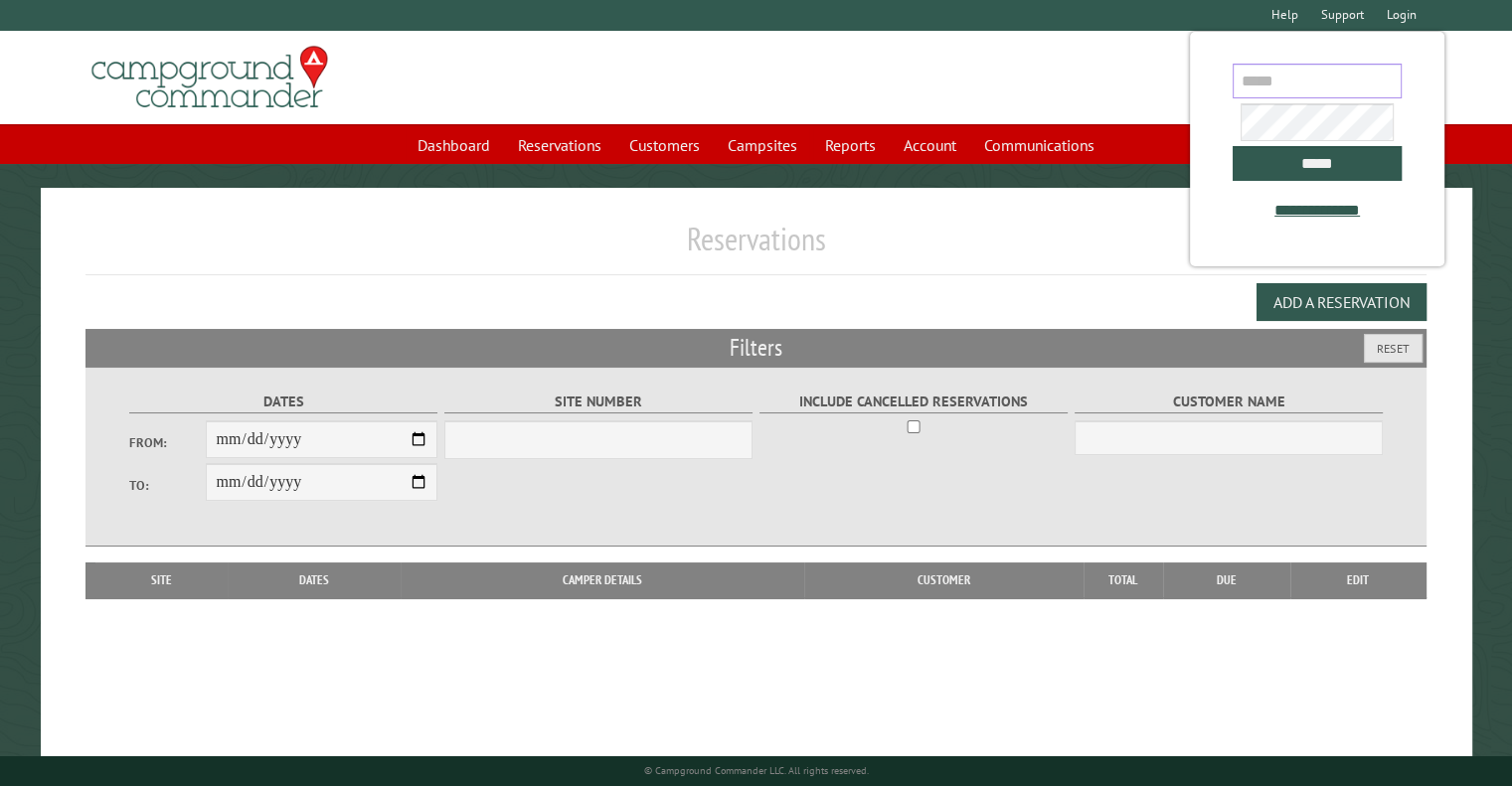 type on "**********" 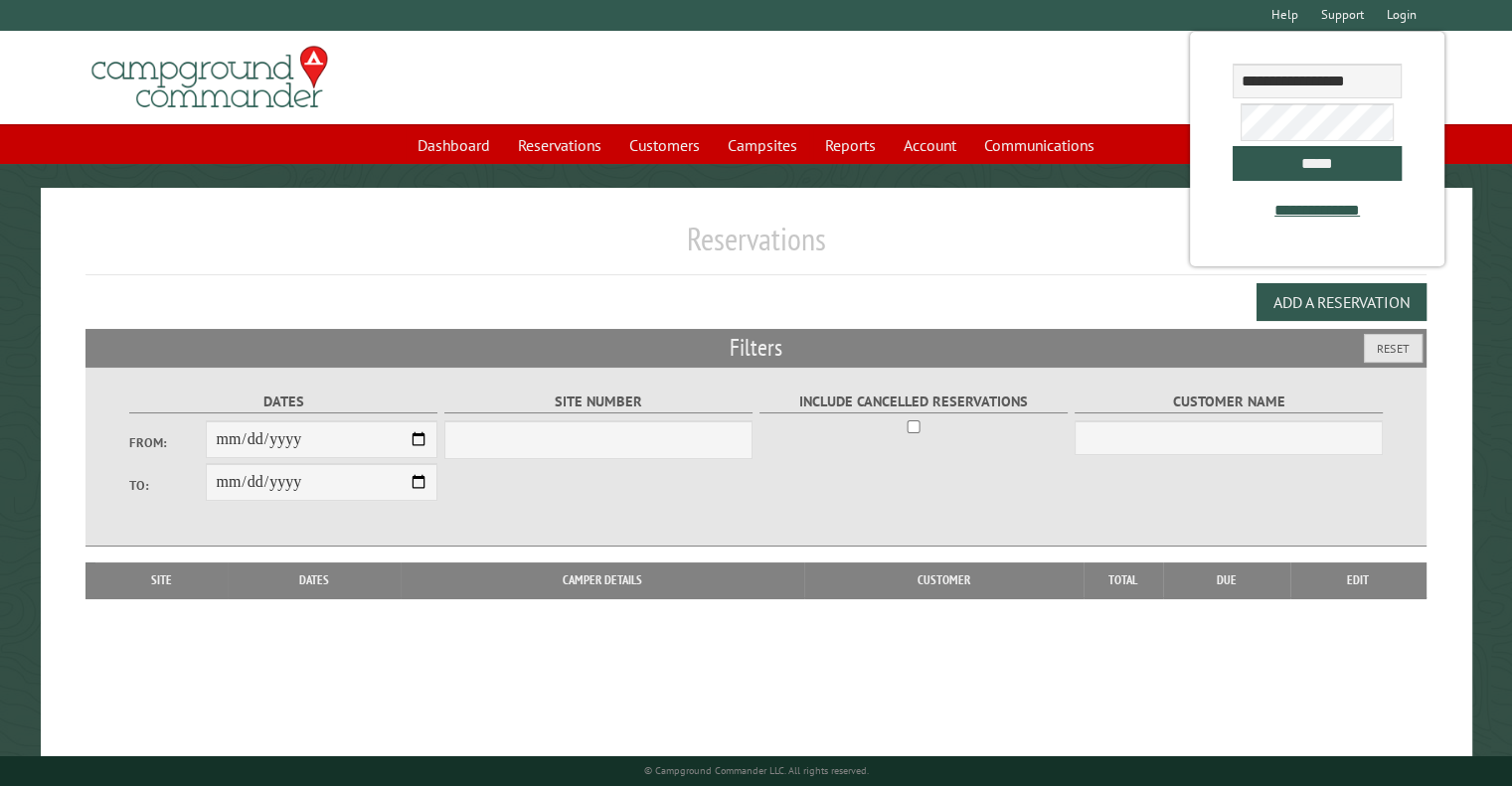 click on "**********" at bounding box center (1317, 149) 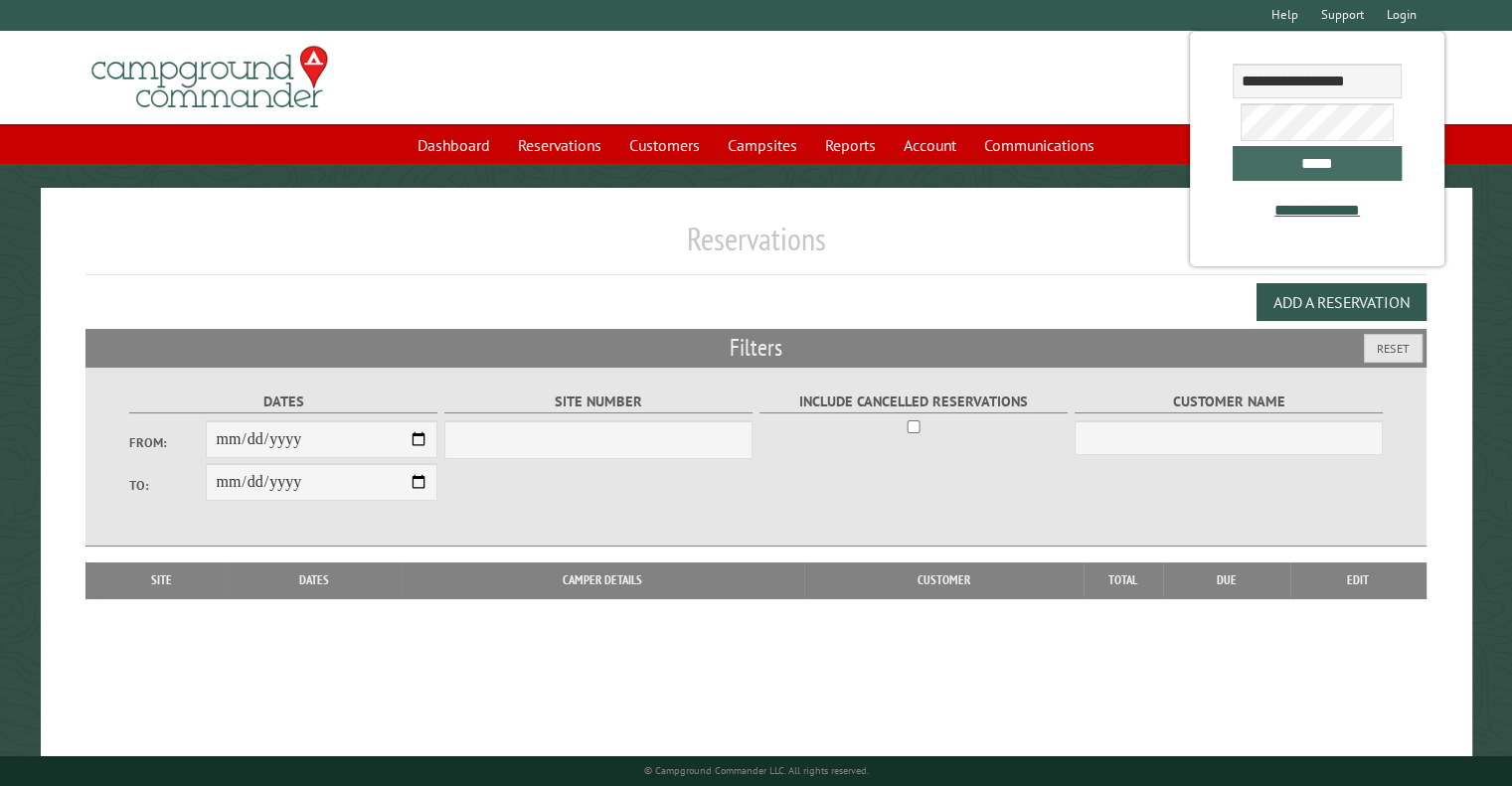 click on "*****" at bounding box center [1317, 163] 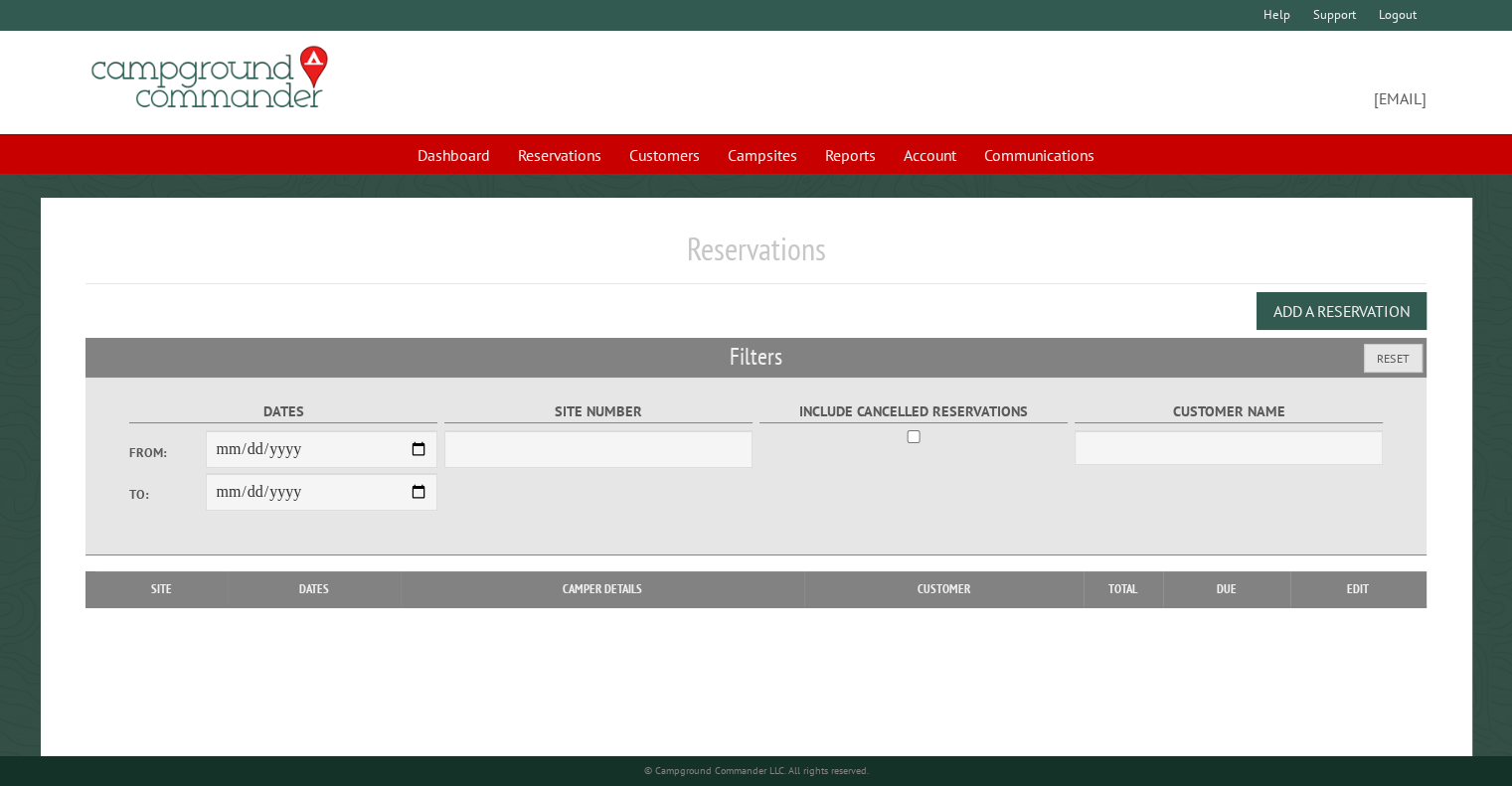 select on "***" 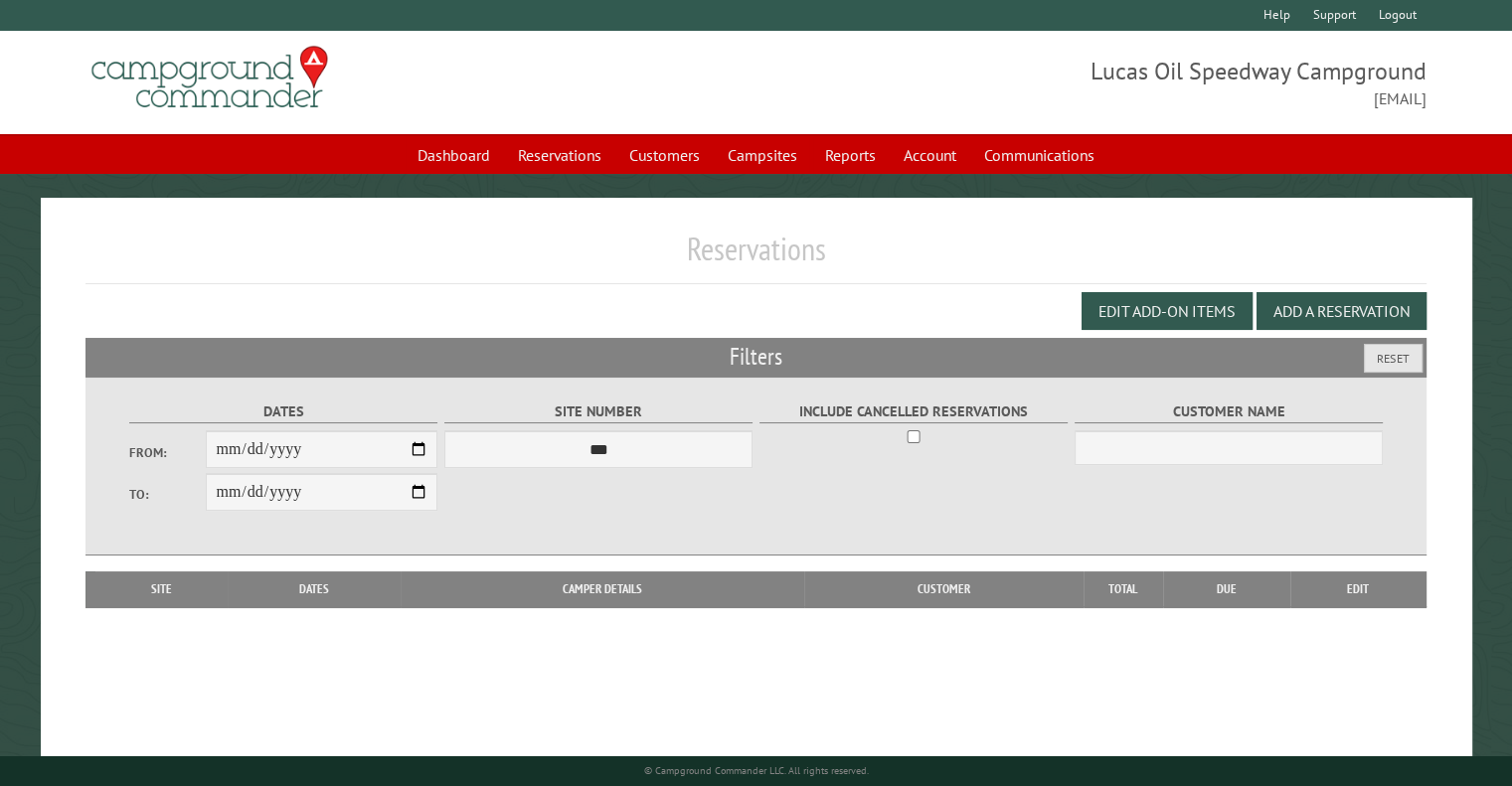 drag, startPoint x: 183, startPoint y: 404, endPoint x: 199, endPoint y: 413, distance: 18.35756 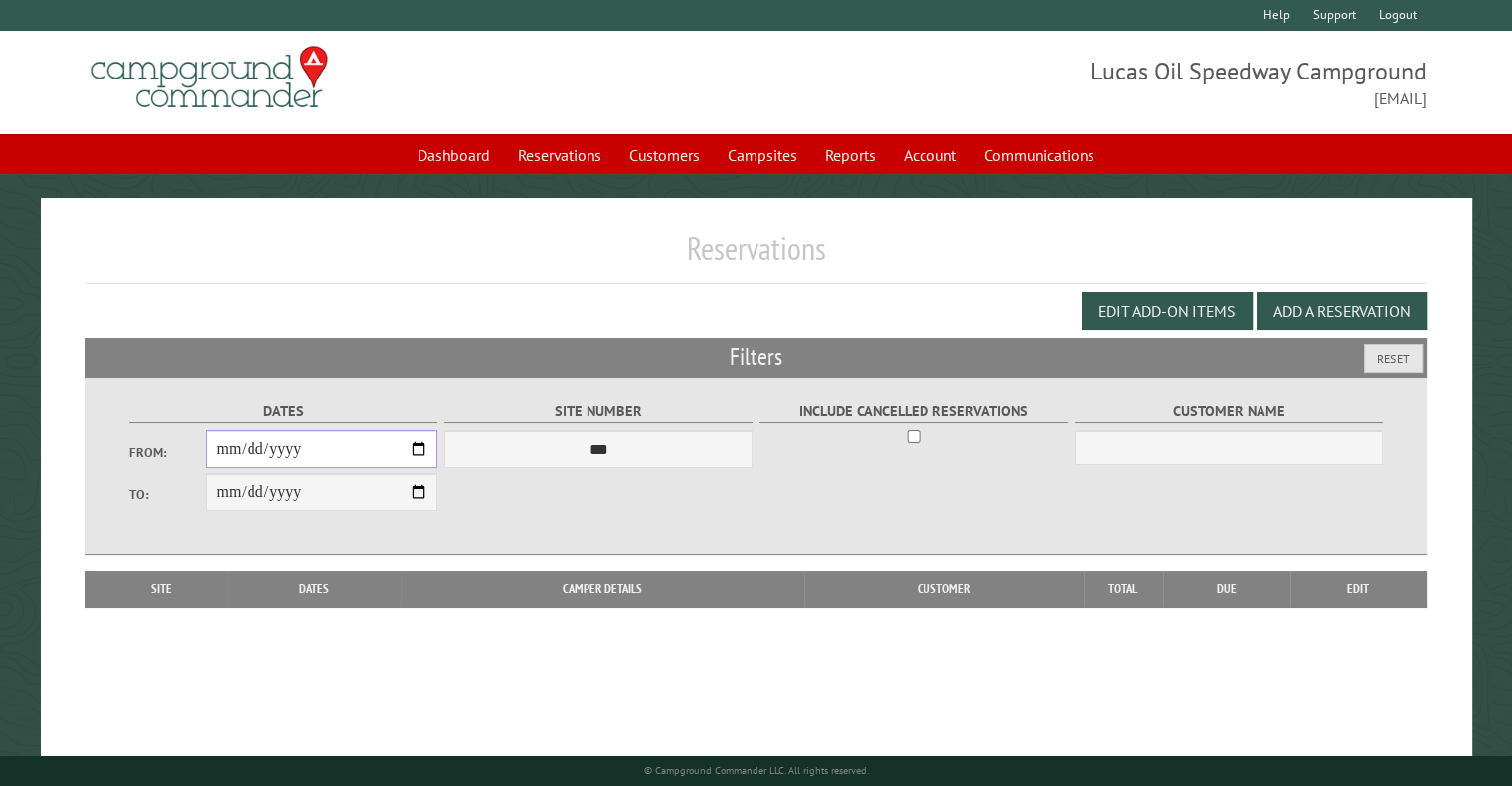 click on "From:" at bounding box center (321, 449) 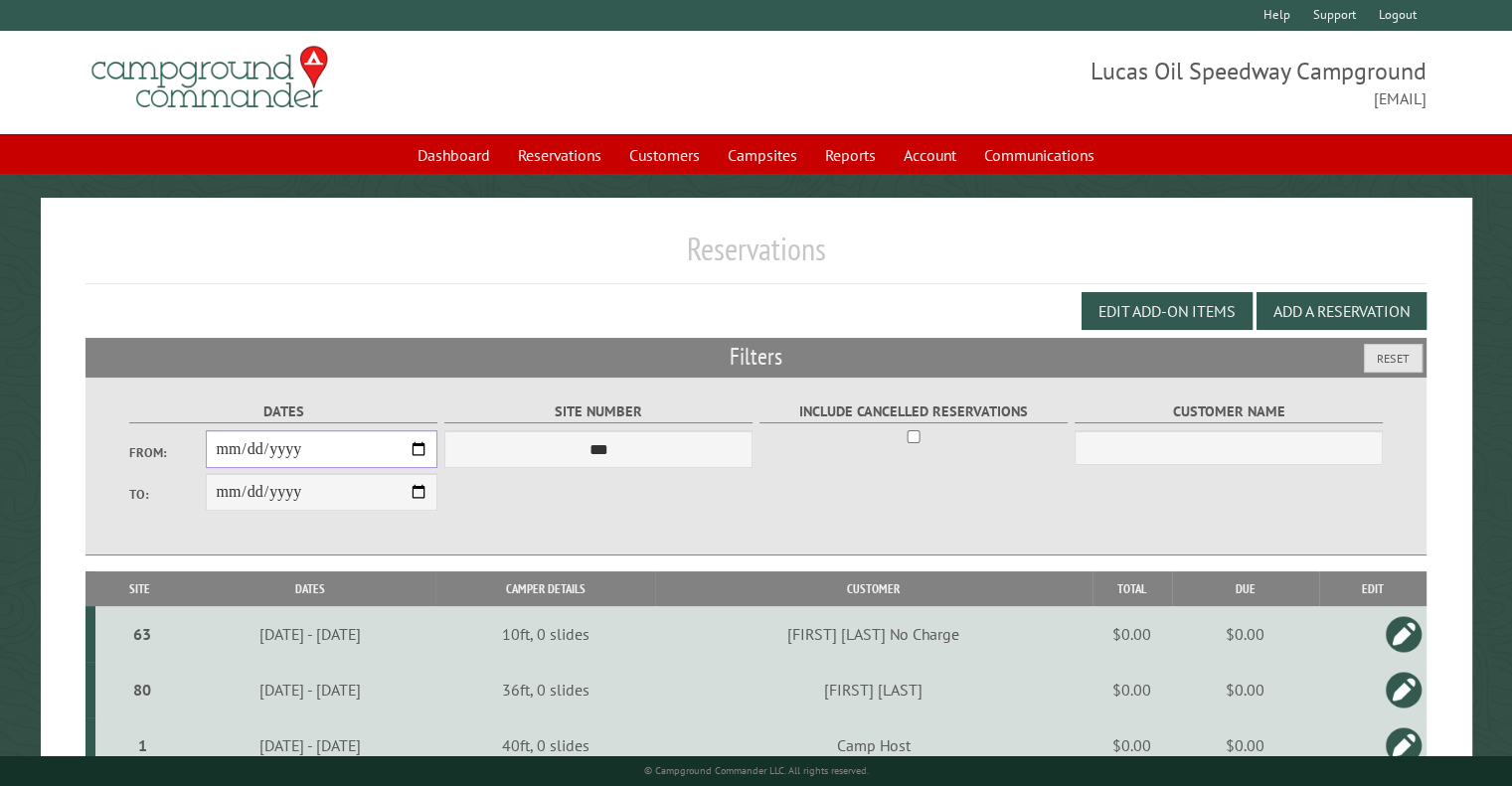 click on "**********" at bounding box center (321, 449) 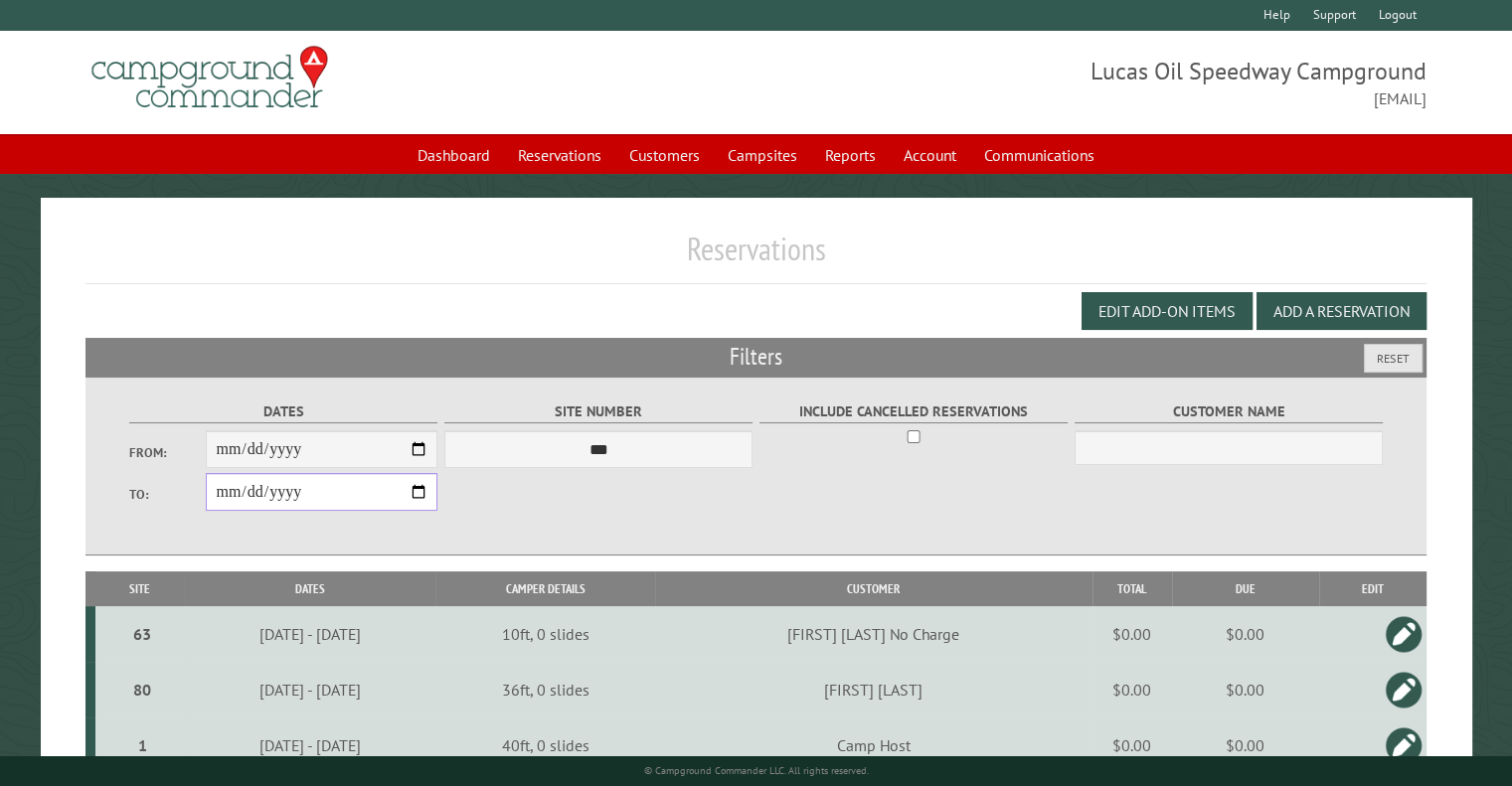 click on "**********" at bounding box center (321, 492) 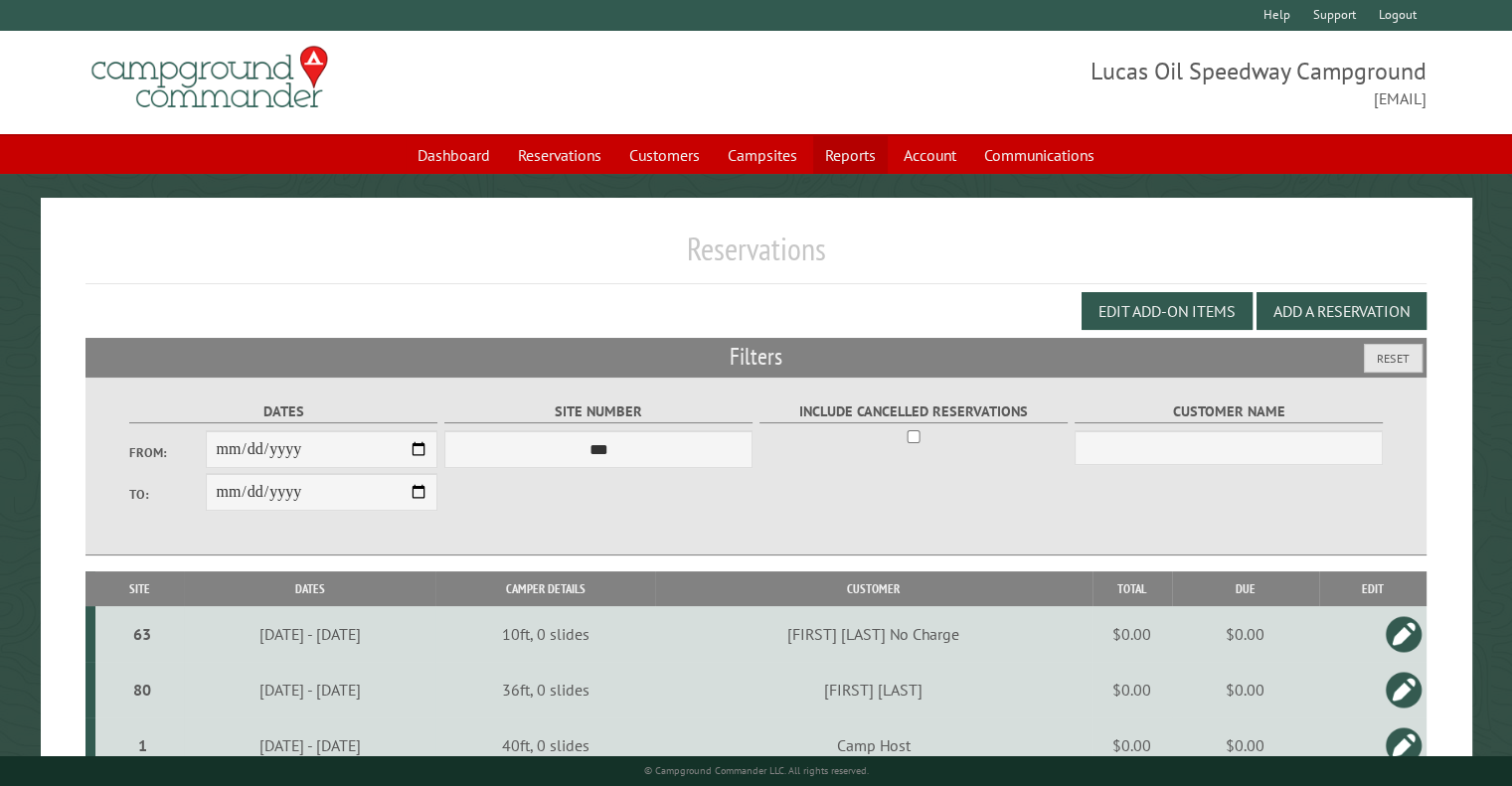 click on "Reports" at bounding box center [850, 155] 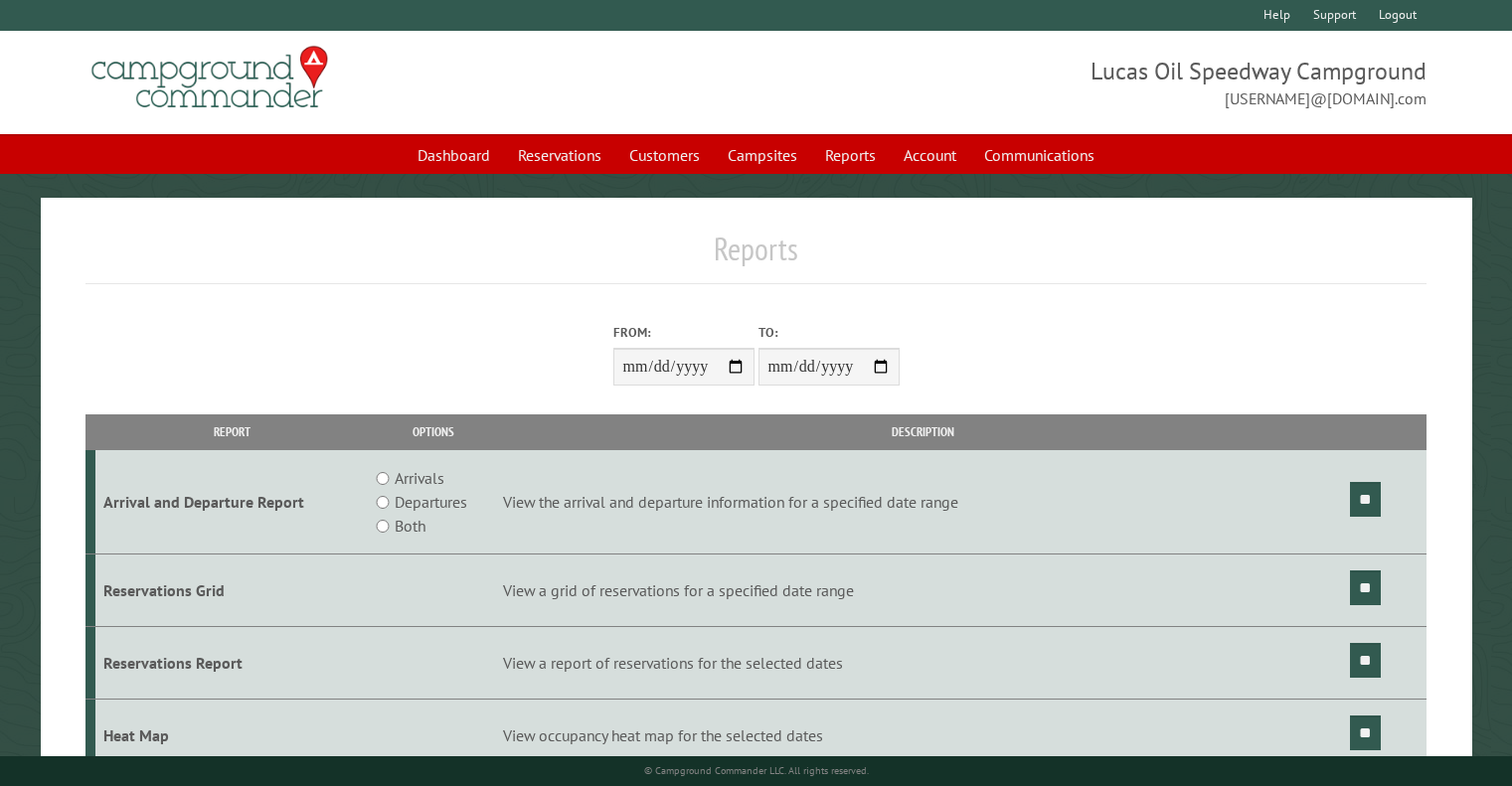 scroll, scrollTop: 0, scrollLeft: 0, axis: both 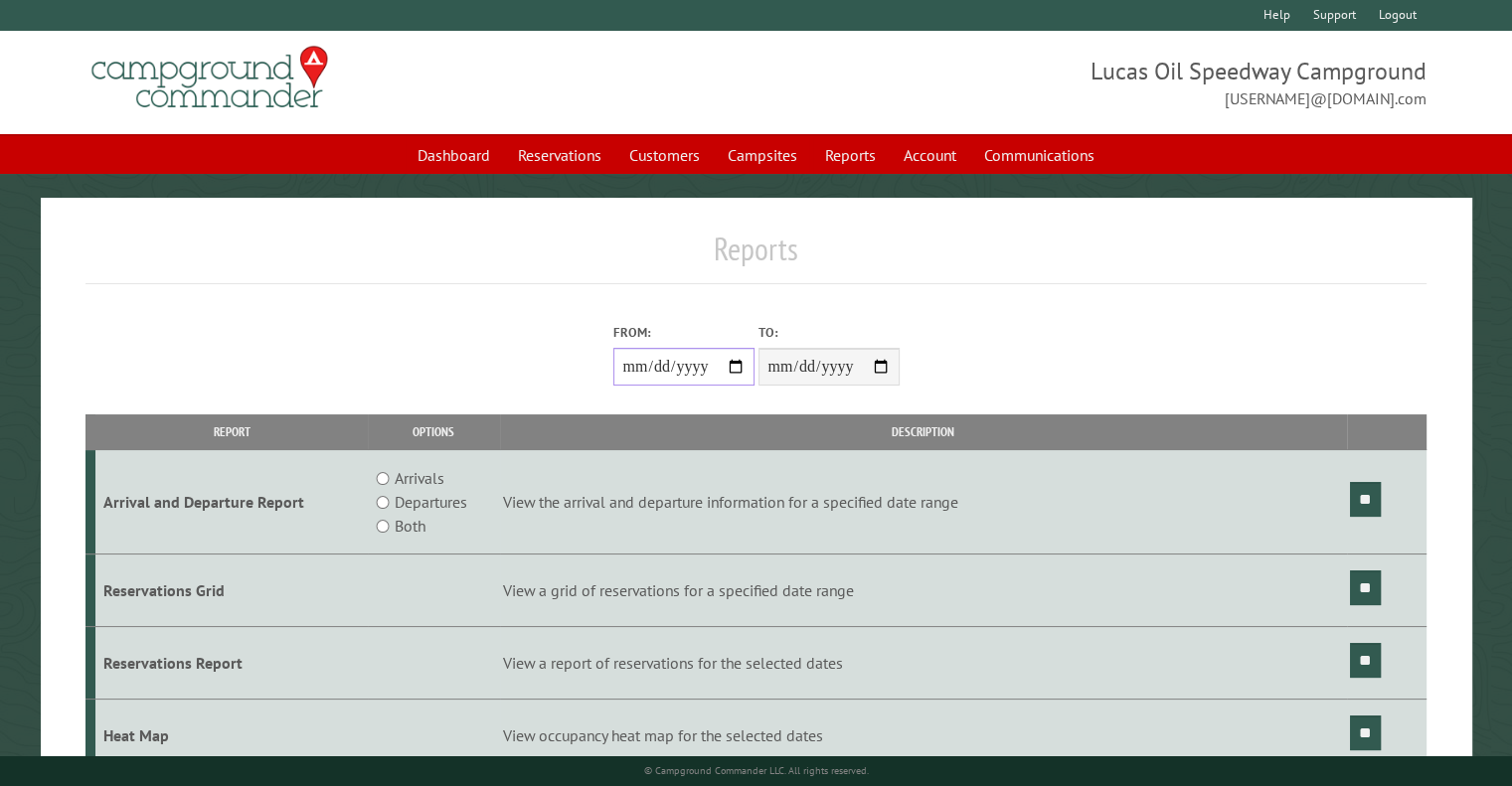 click on "From:" at bounding box center [684, 367] 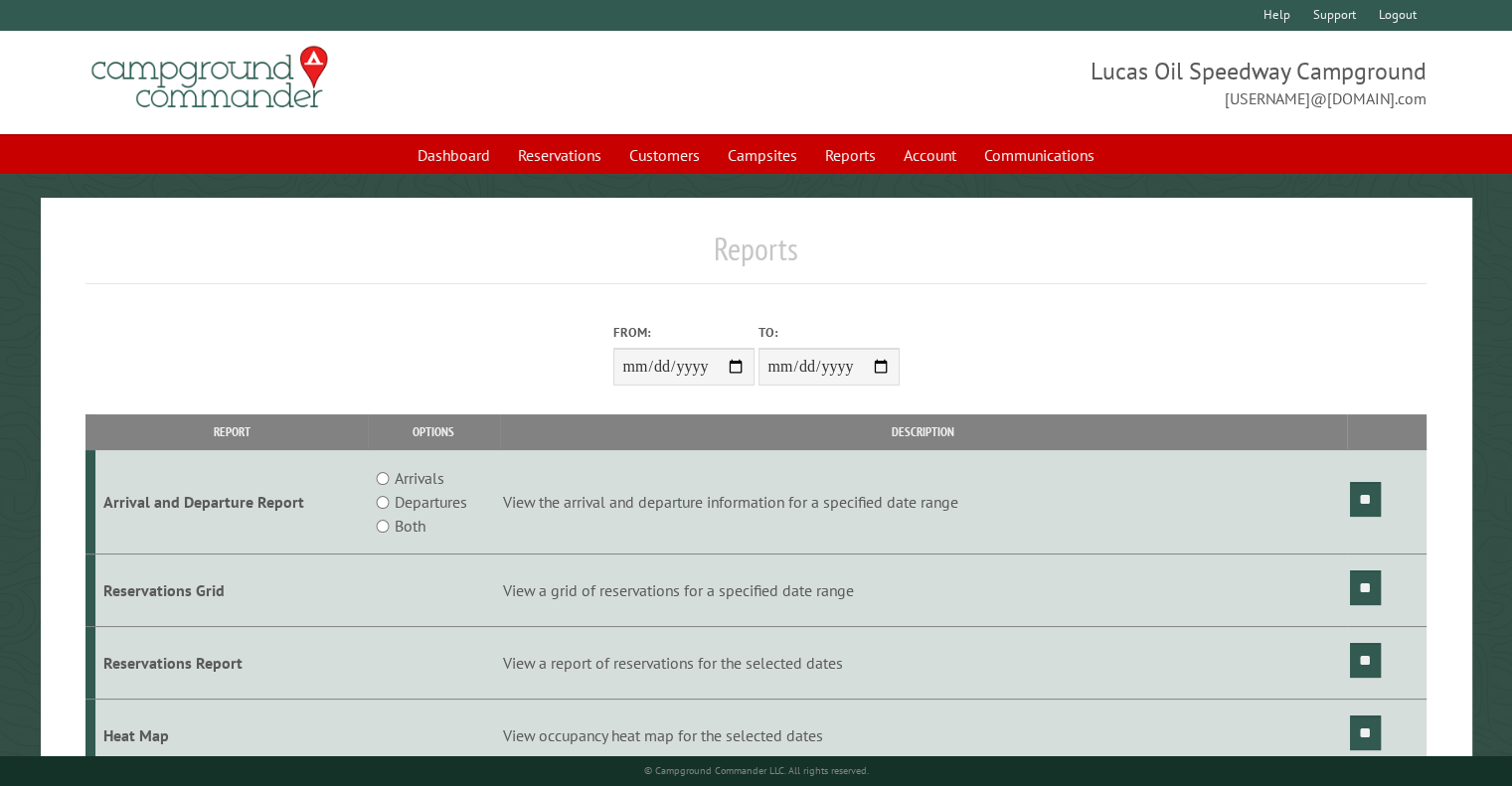 drag, startPoint x: 629, startPoint y: 369, endPoint x: 574, endPoint y: 328, distance: 68.60029 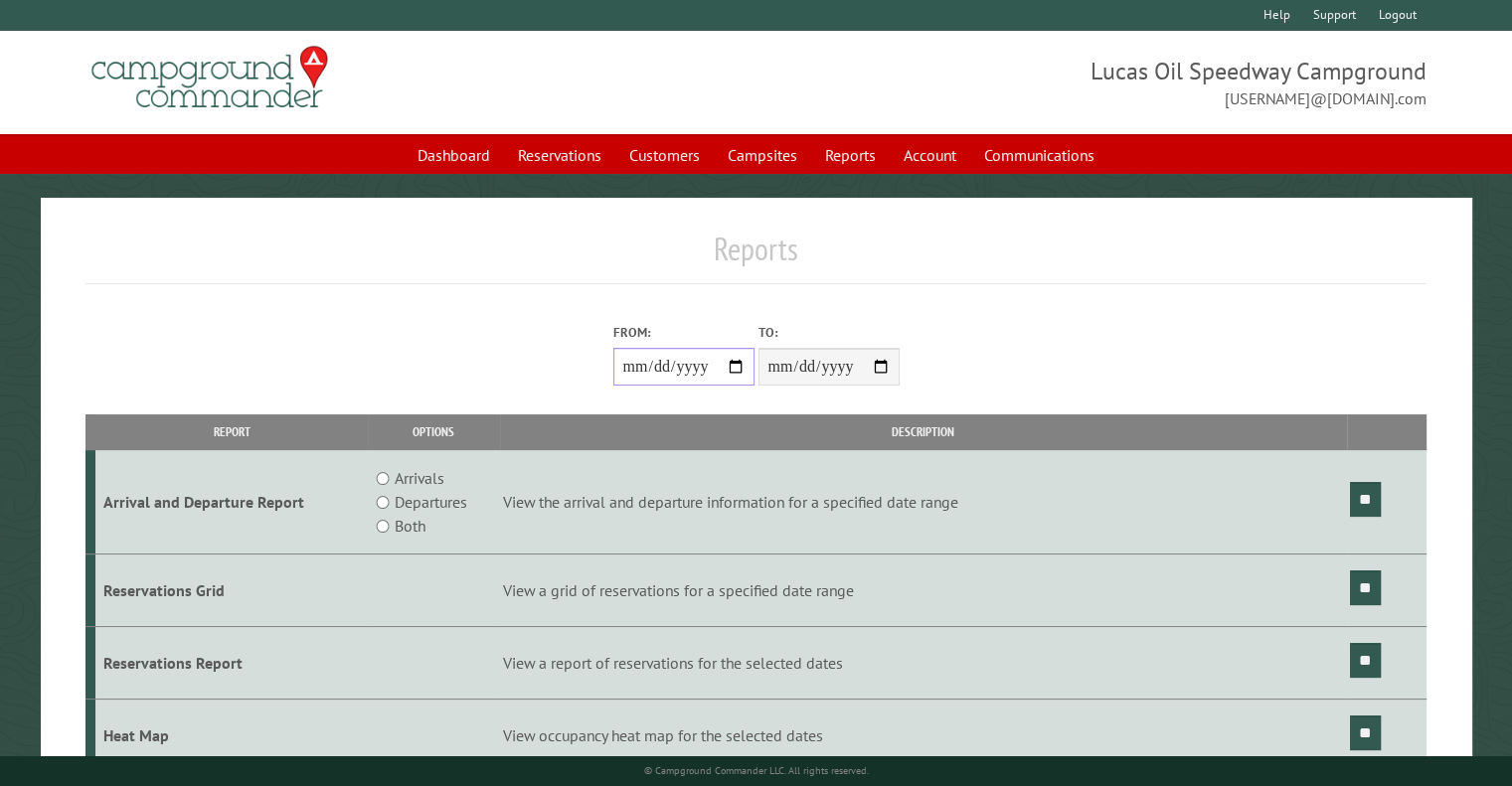 click on "From:" at bounding box center (684, 367) 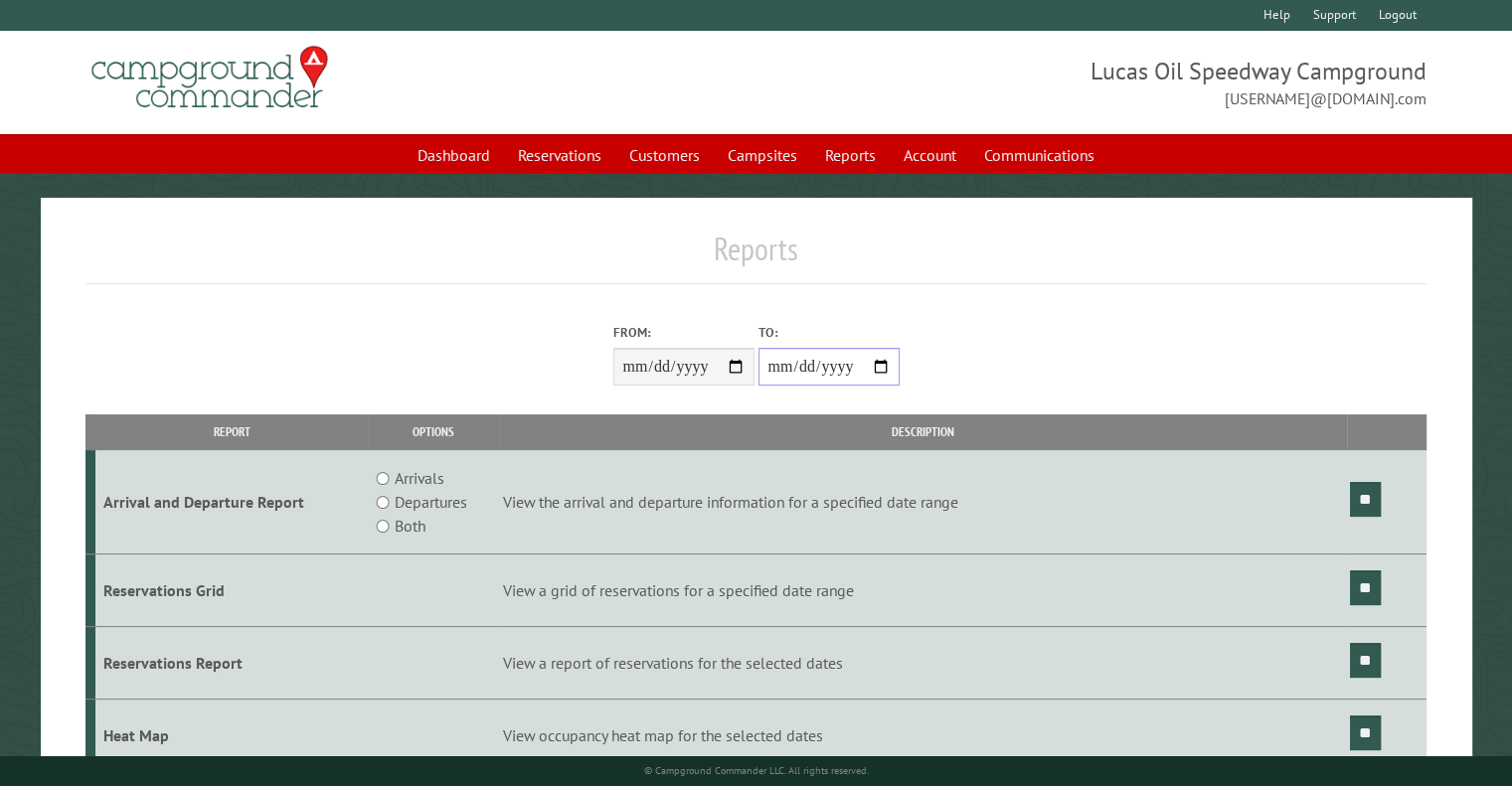 click on "**********" at bounding box center (829, 367) 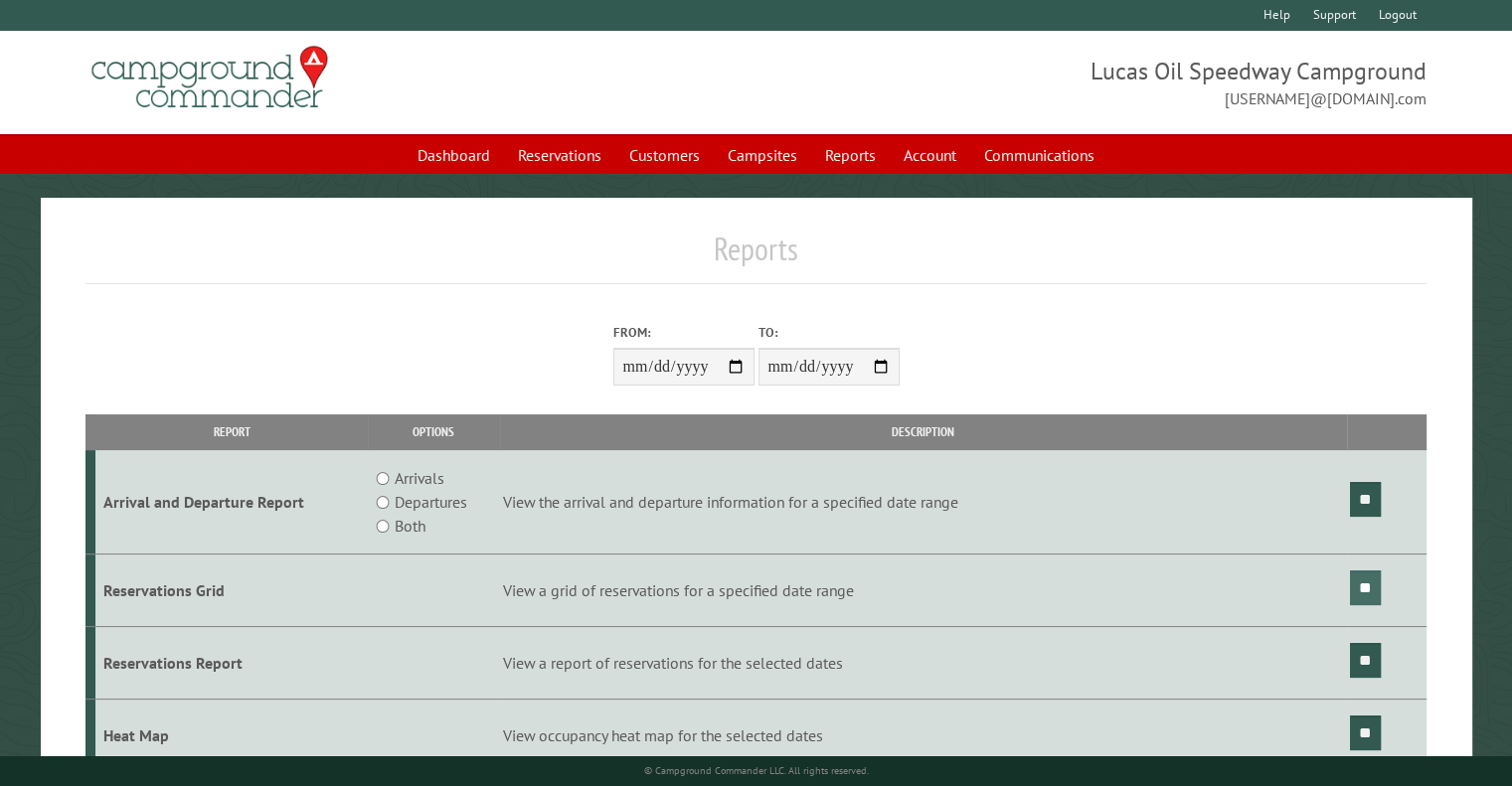 click on "**" at bounding box center (1365, 587) 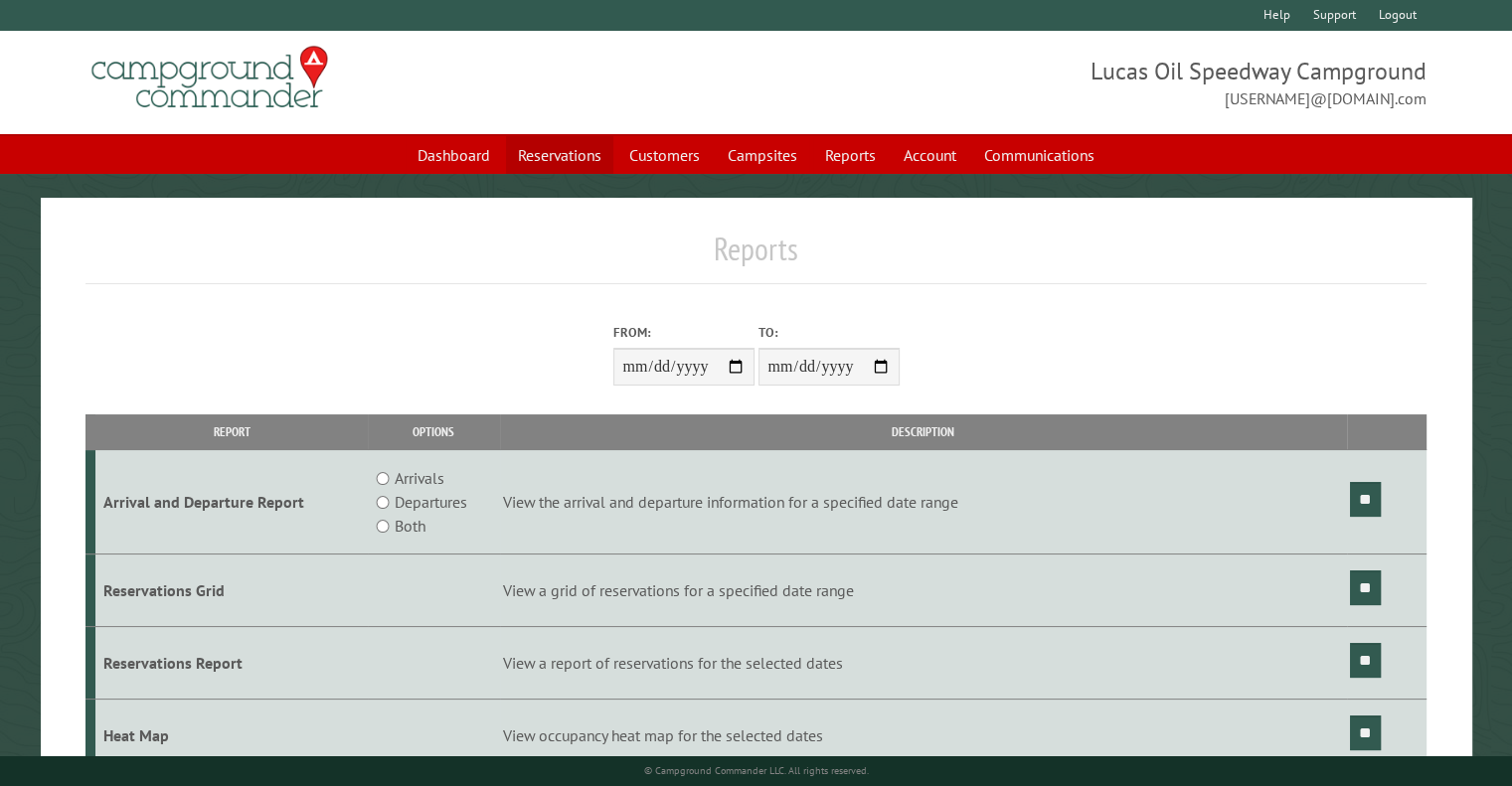 click on "Reservations" at bounding box center (560, 155) 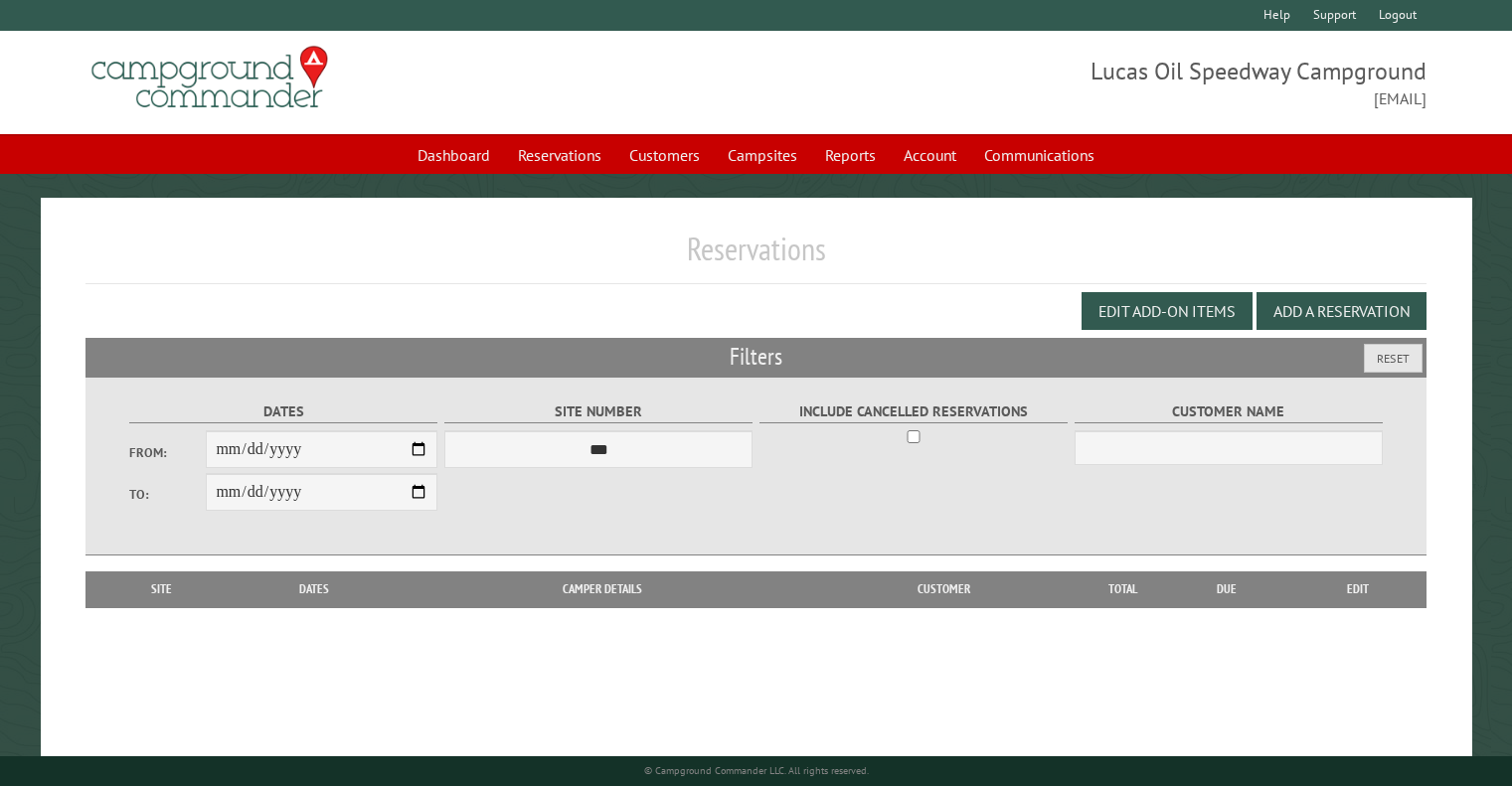 scroll, scrollTop: 0, scrollLeft: 0, axis: both 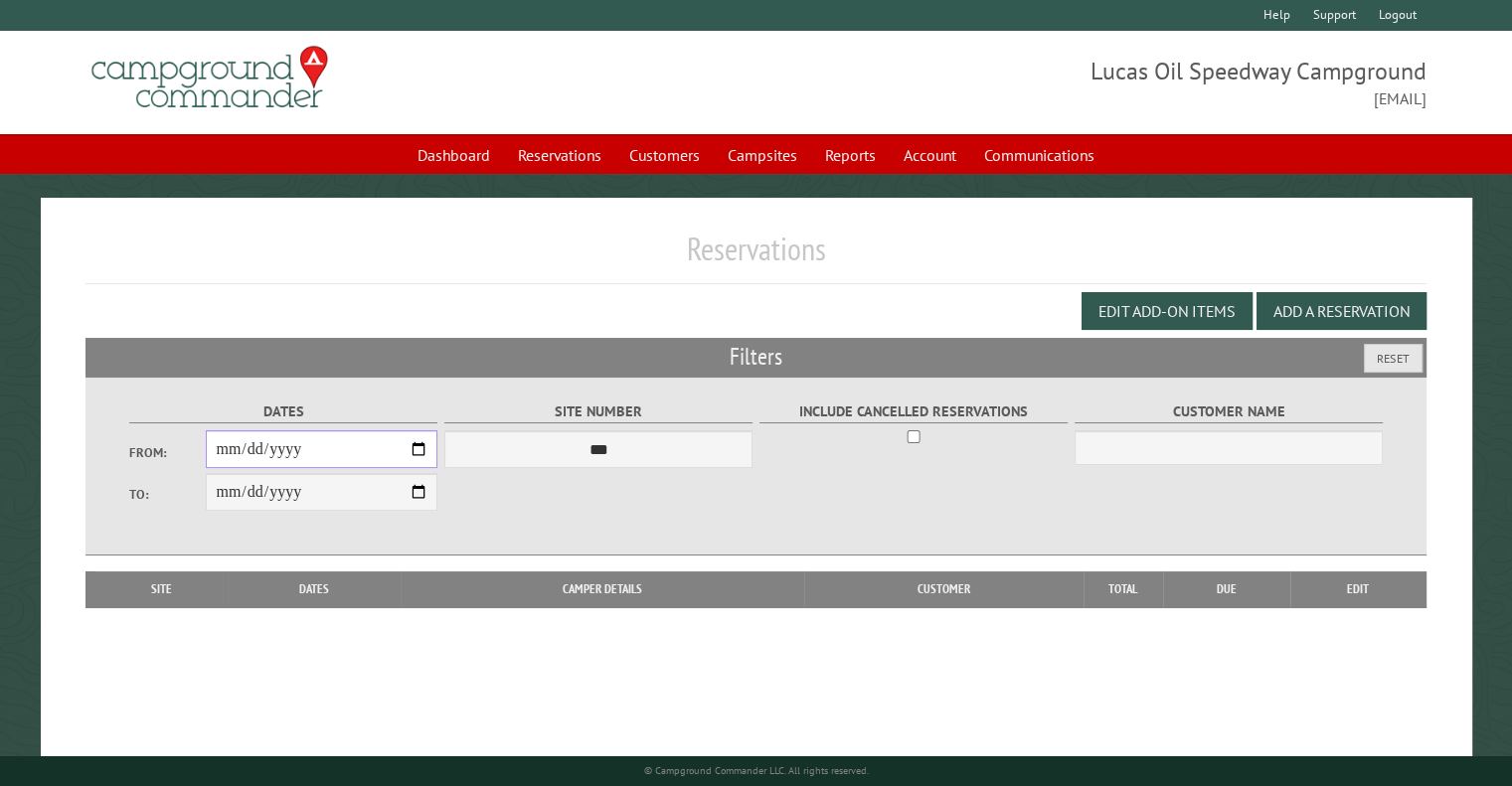 click on "From:" at bounding box center (321, 449) 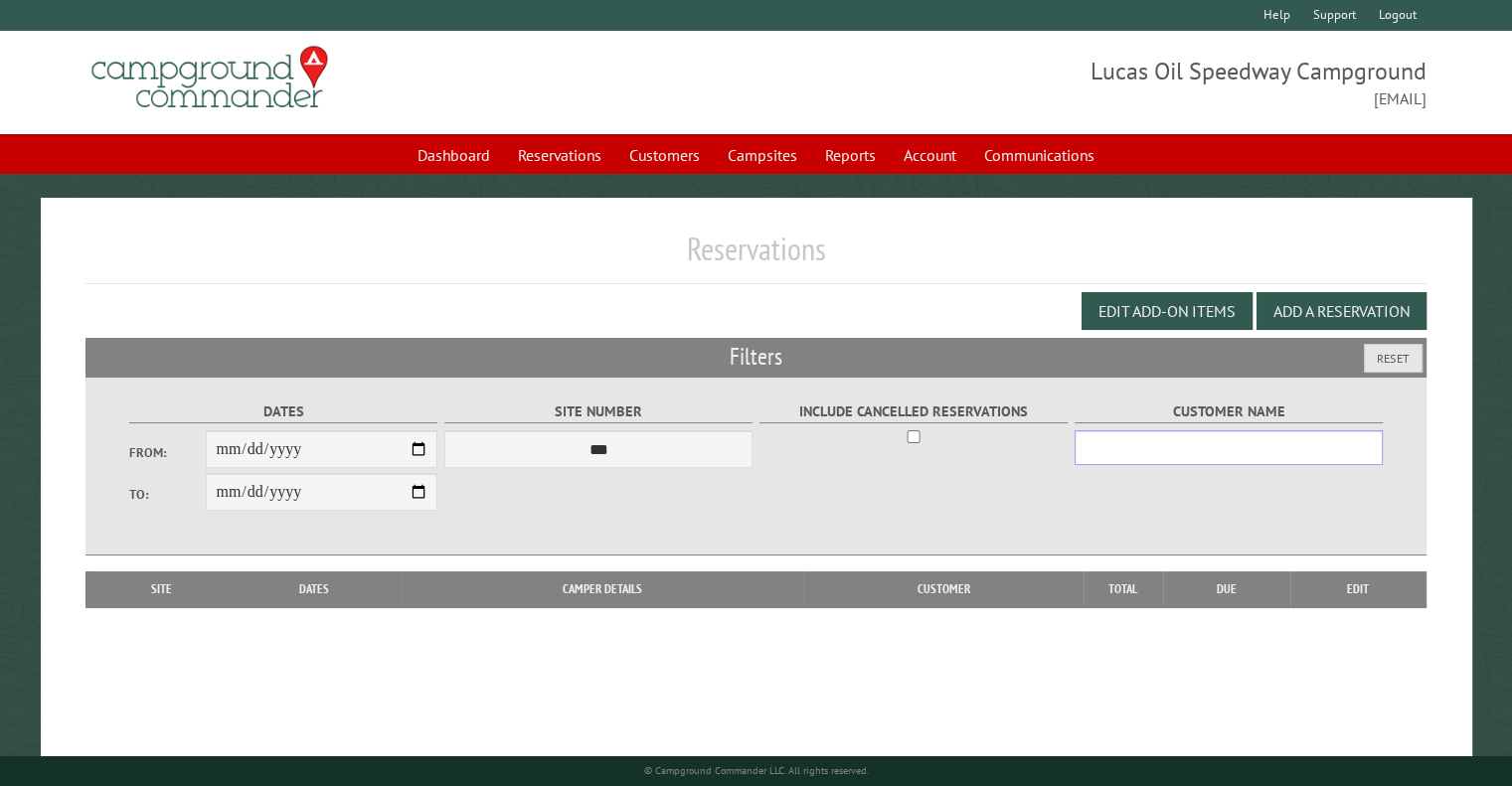 click on "Customer Name" at bounding box center [1229, 447] 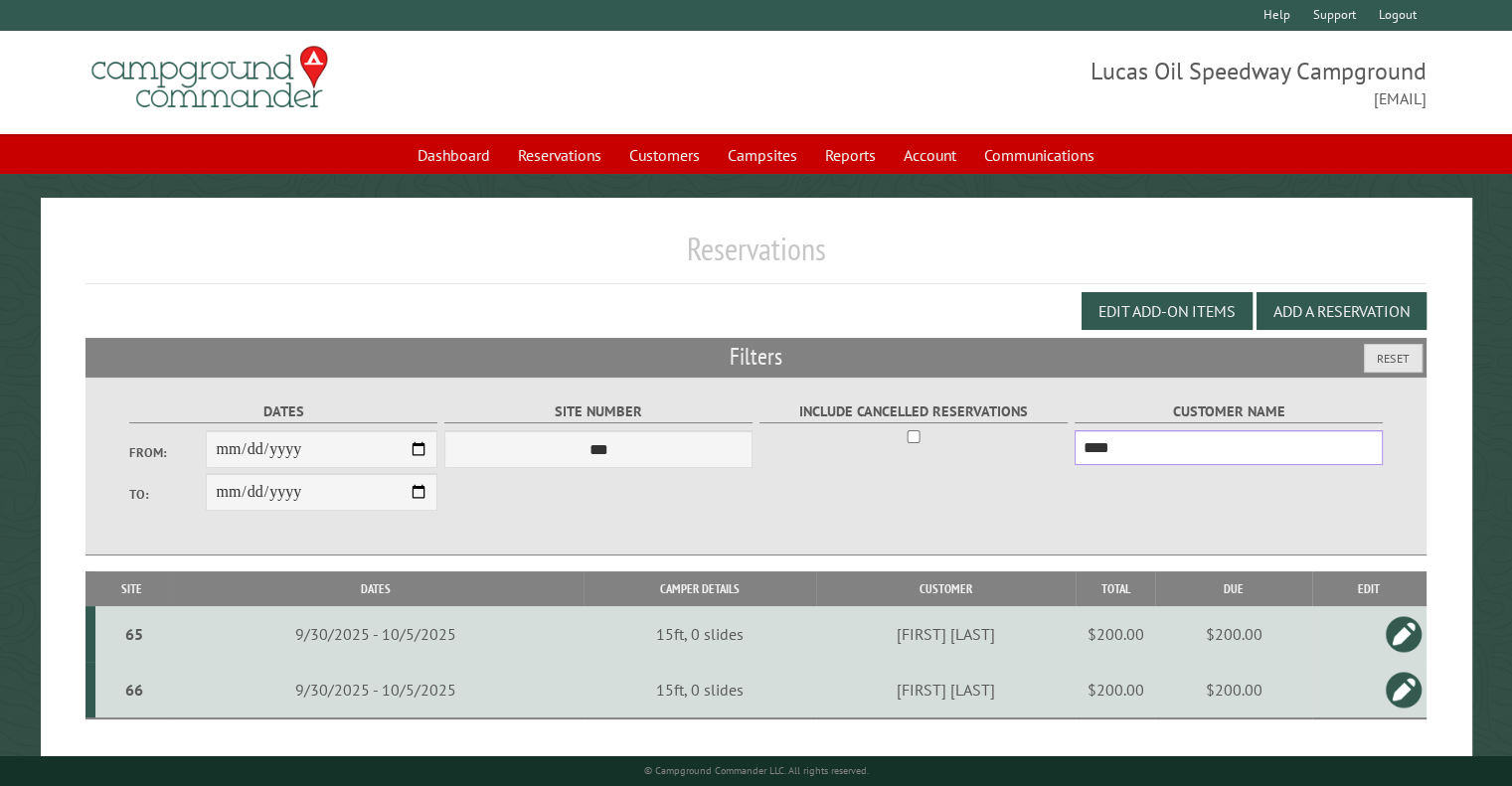type on "****" 